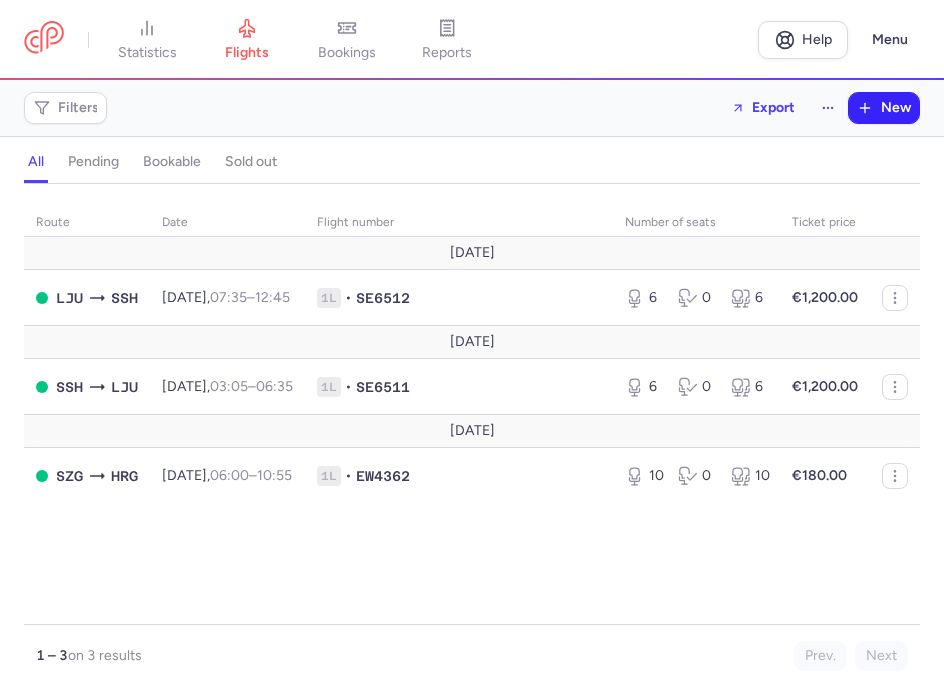 scroll, scrollTop: 0, scrollLeft: 0, axis: both 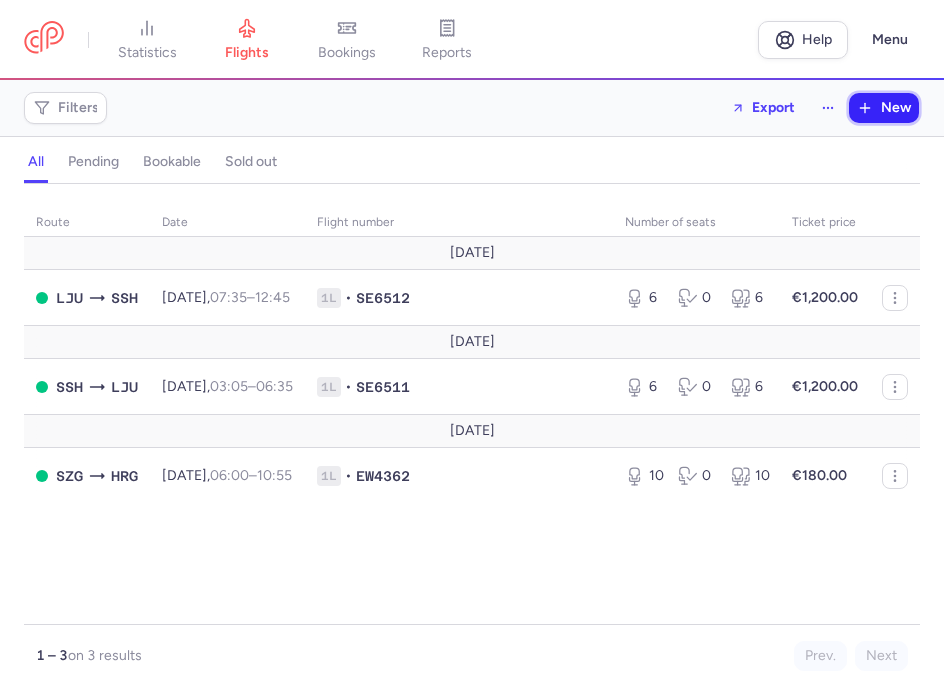 click 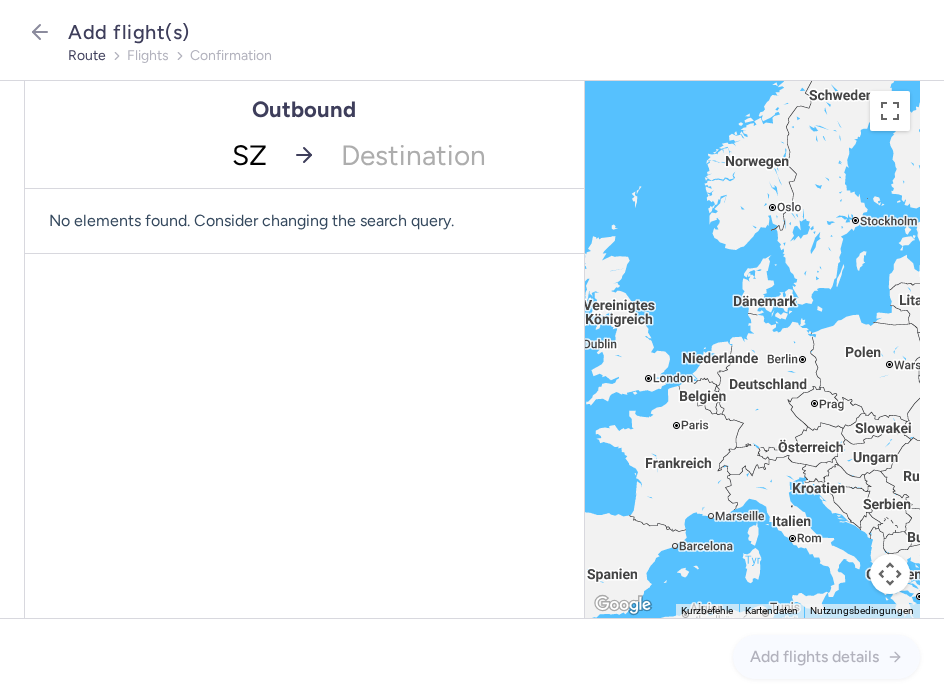 type on "SZG" 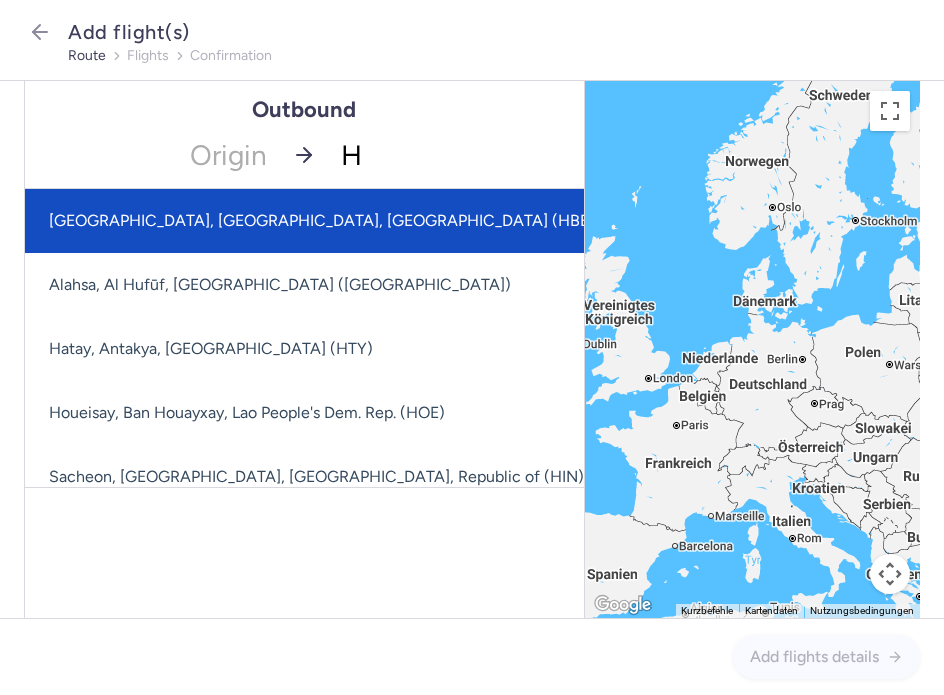 type on "H" 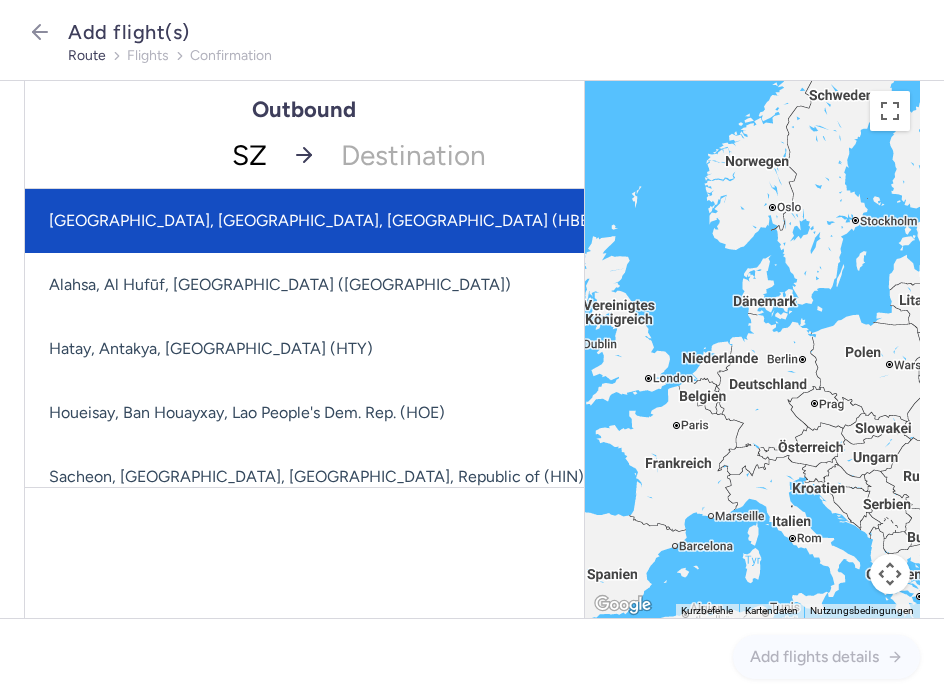 type on "SZG" 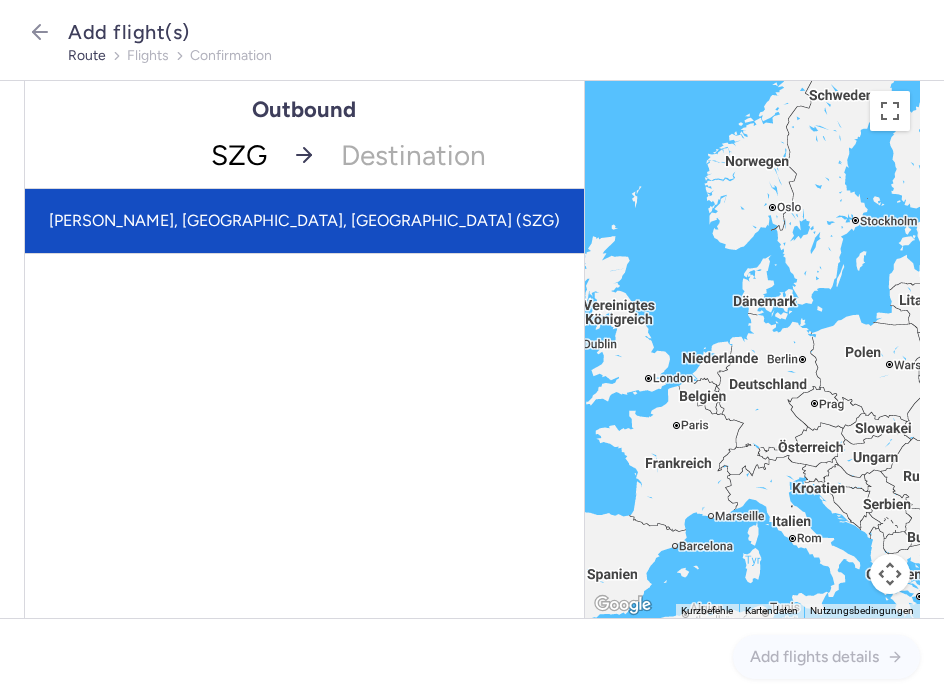 click on "[PERSON_NAME], [GEOGRAPHIC_DATA], [GEOGRAPHIC_DATA] (SZG)" at bounding box center (304, 221) 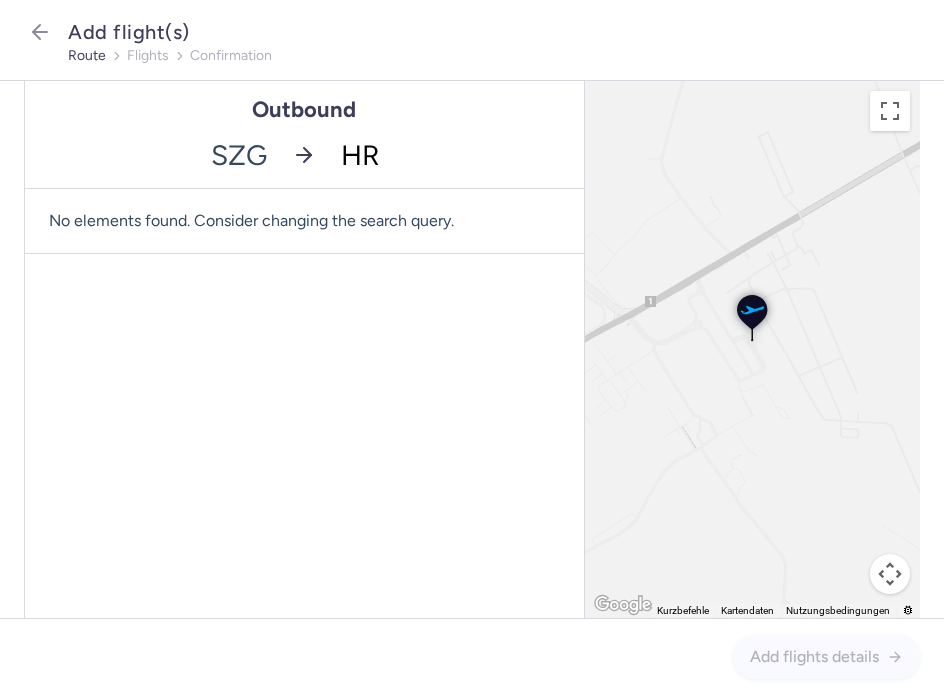 type on "HRG" 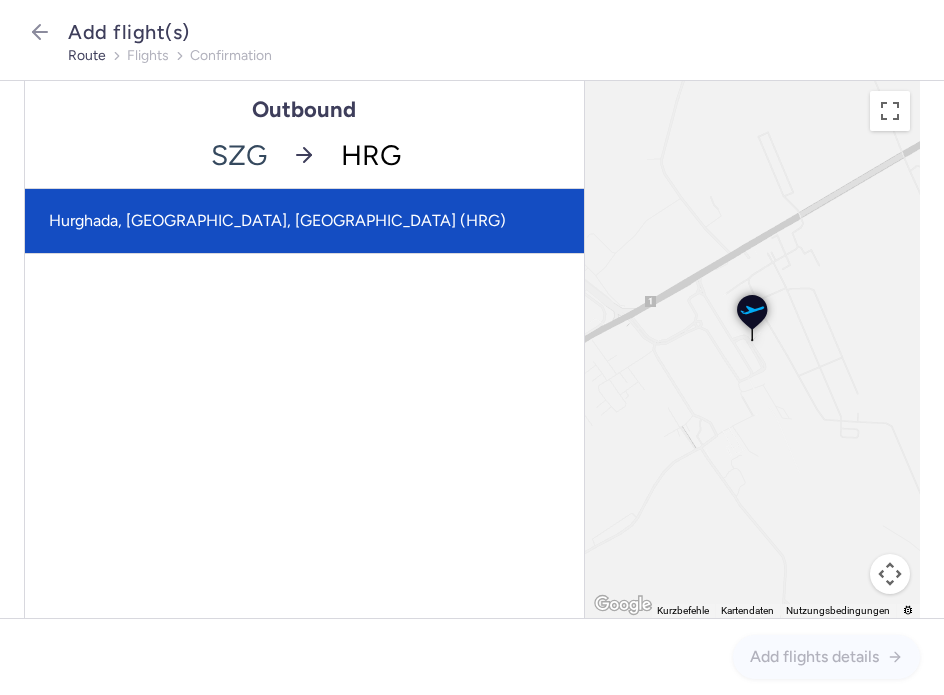 click on "Hurghada, [GEOGRAPHIC_DATA], [GEOGRAPHIC_DATA] (HRG)" at bounding box center (304, 221) 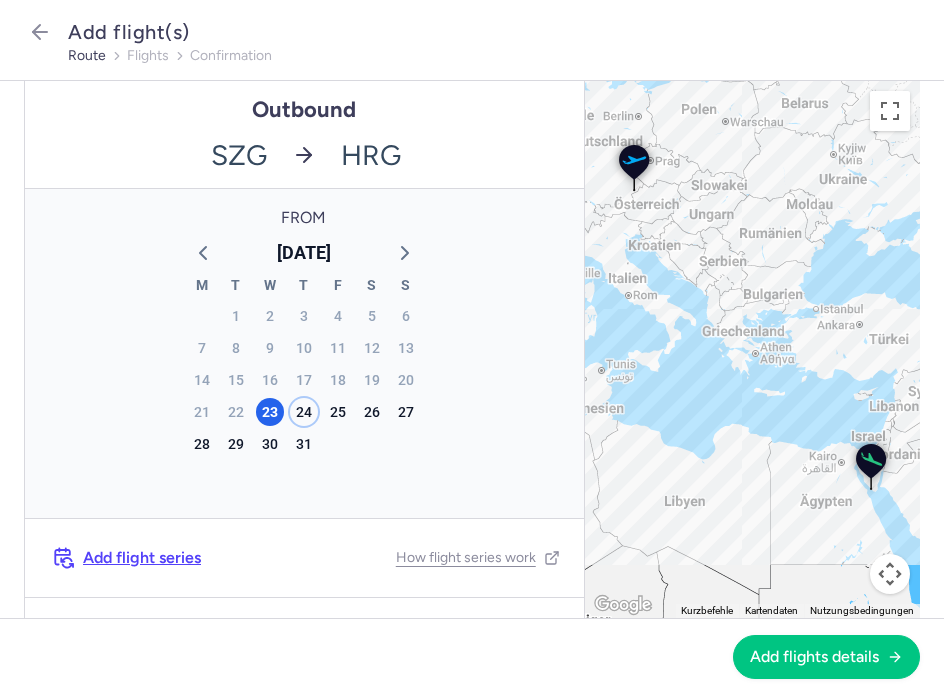 drag, startPoint x: 306, startPoint y: 412, endPoint x: 344, endPoint y: 450, distance: 53.740116 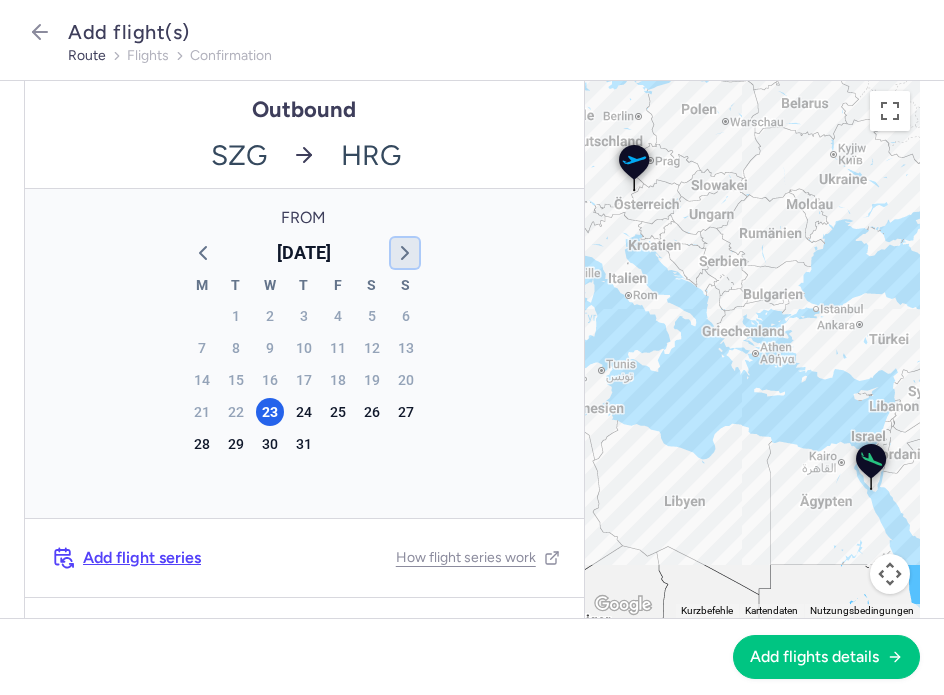 click 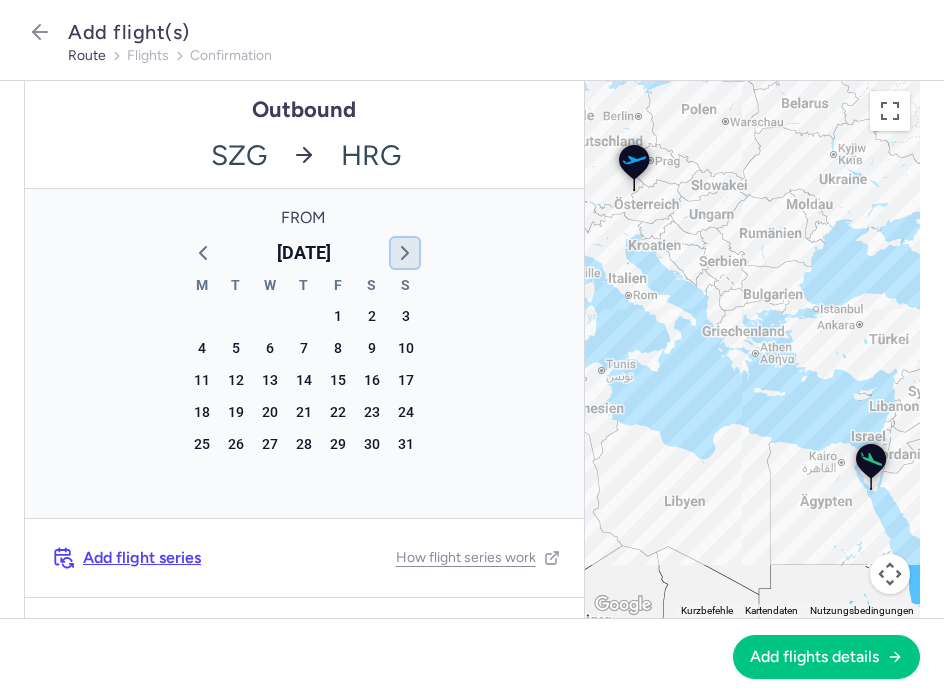click 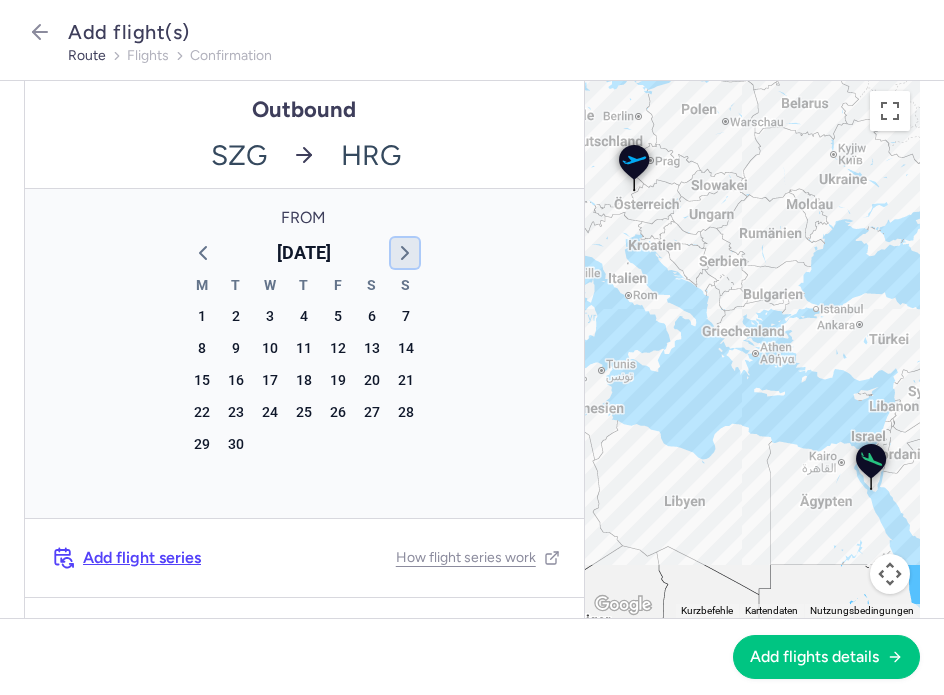 click 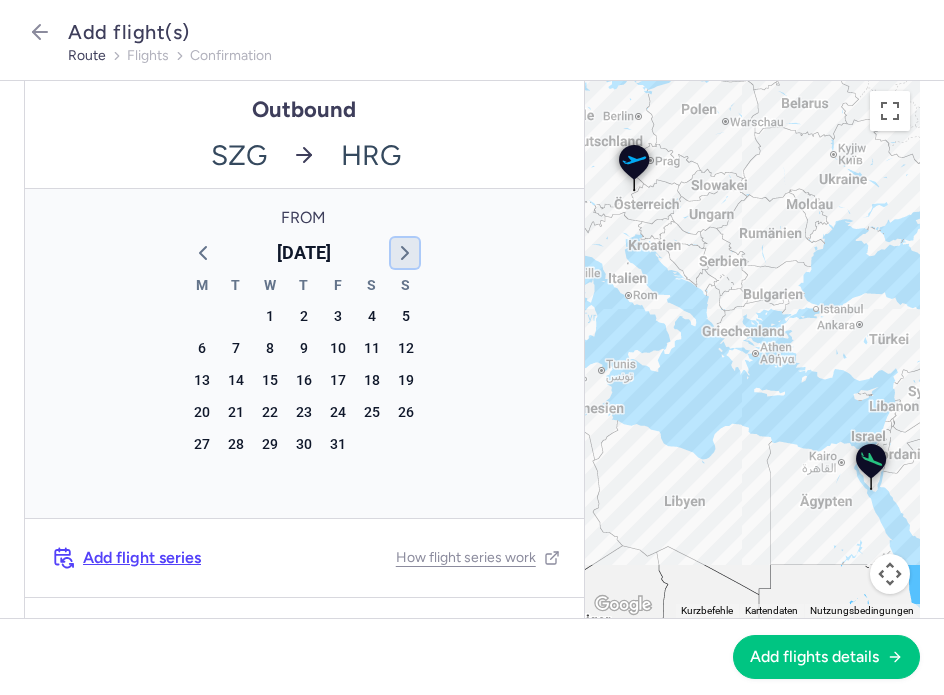 click 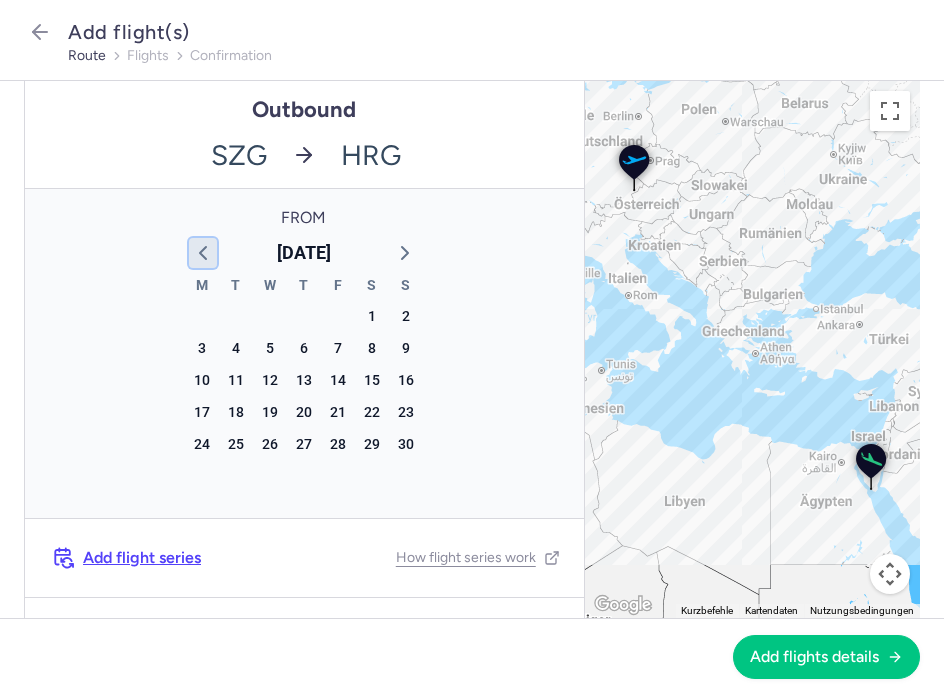 click 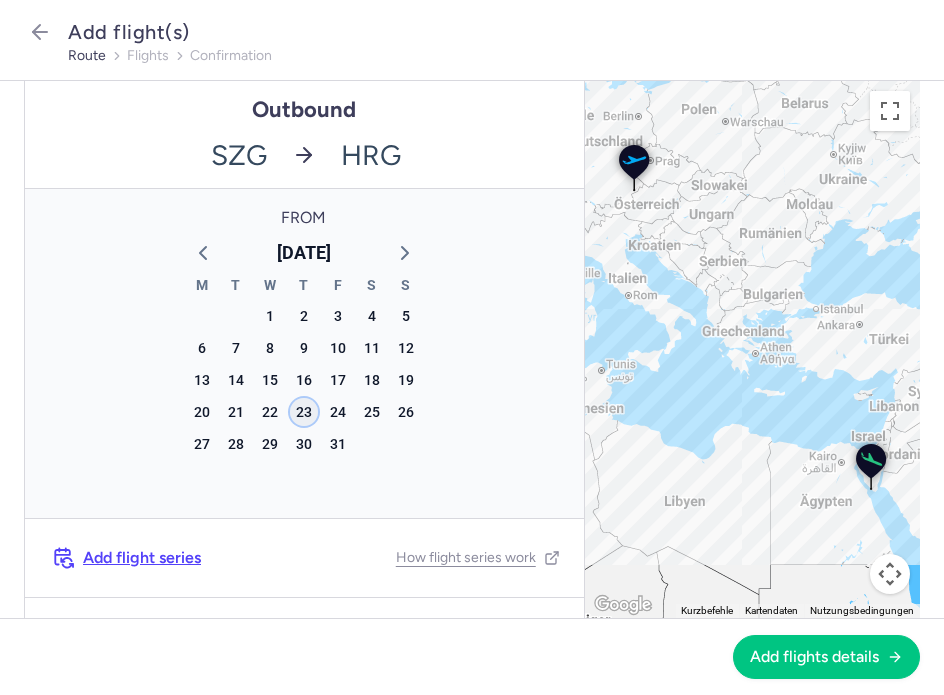 click on "23" 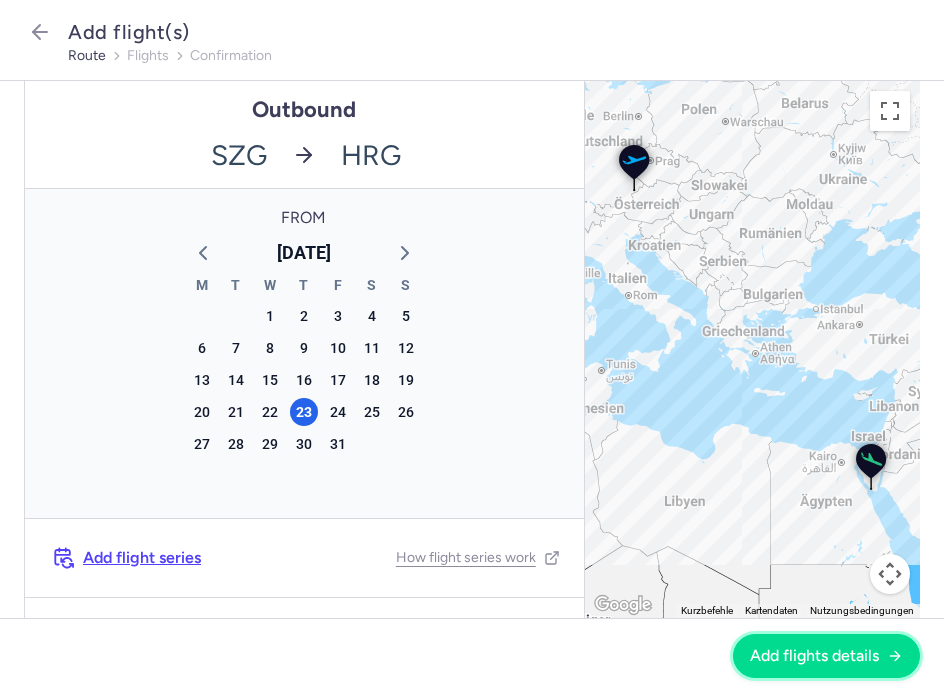 click on "Add flights details" at bounding box center [814, 656] 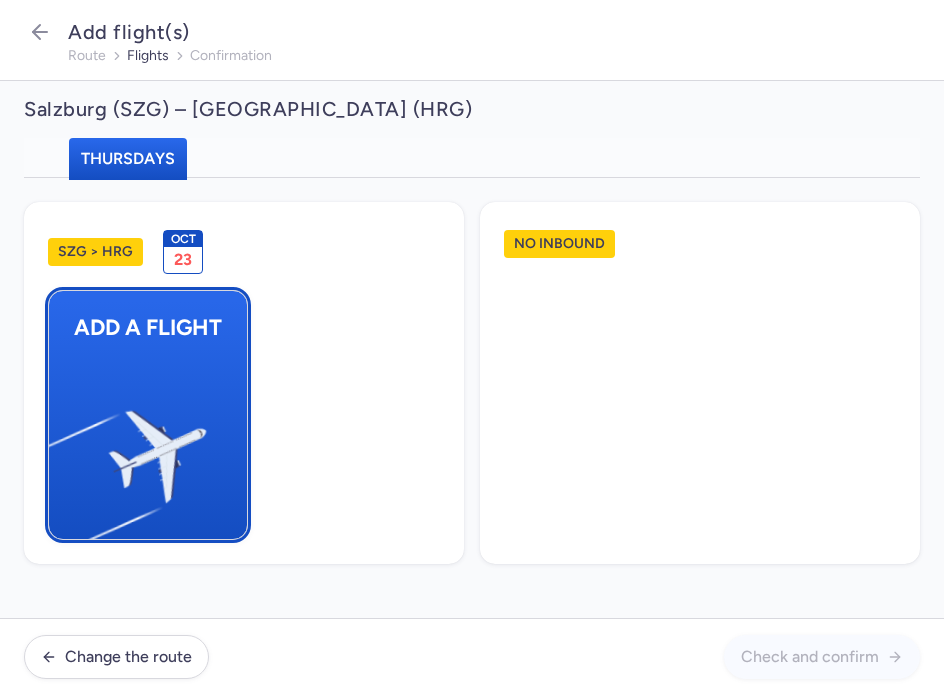 click on "Add a flight" at bounding box center (148, 327) 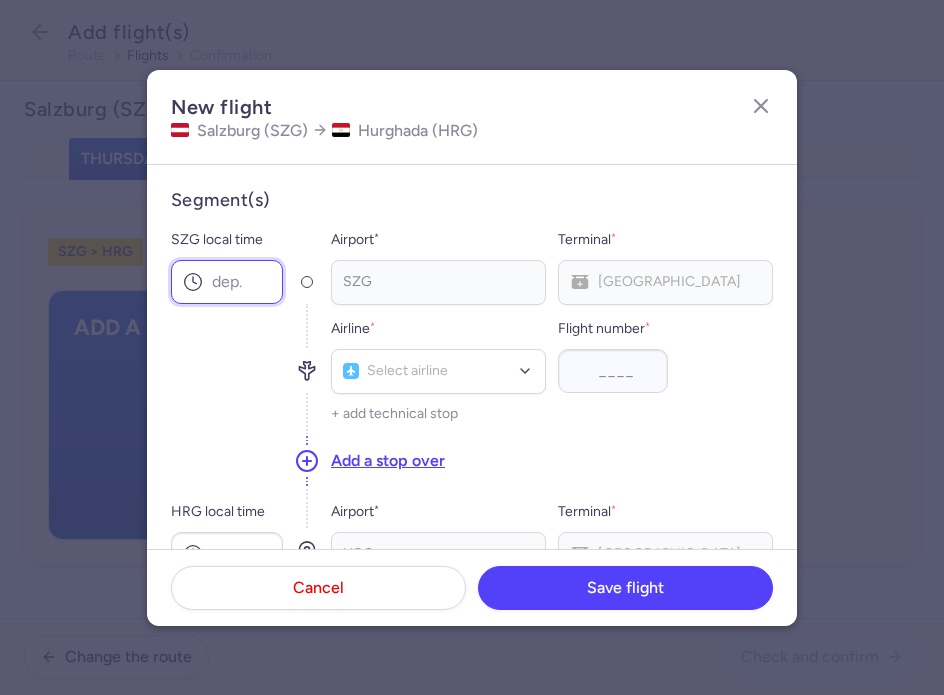 click on "SZG local time" at bounding box center (227, 282) 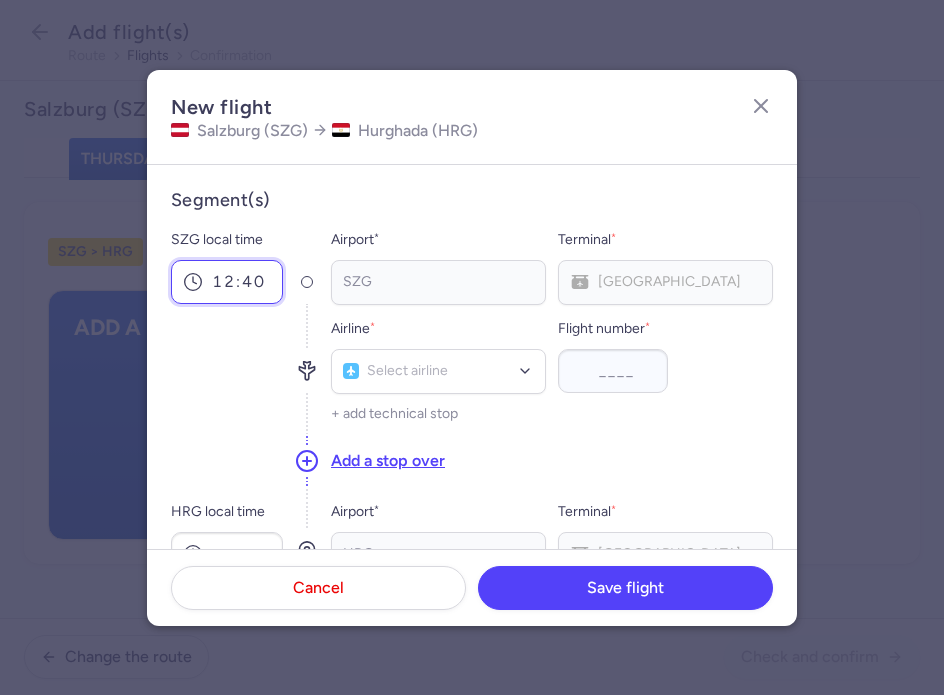 type on "12:40" 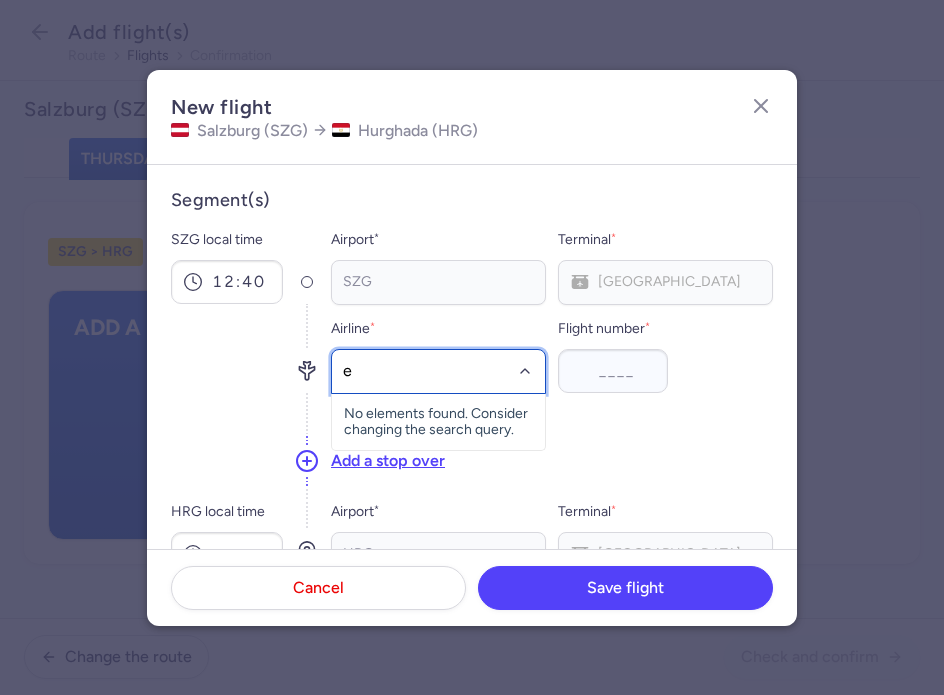 type on "ew" 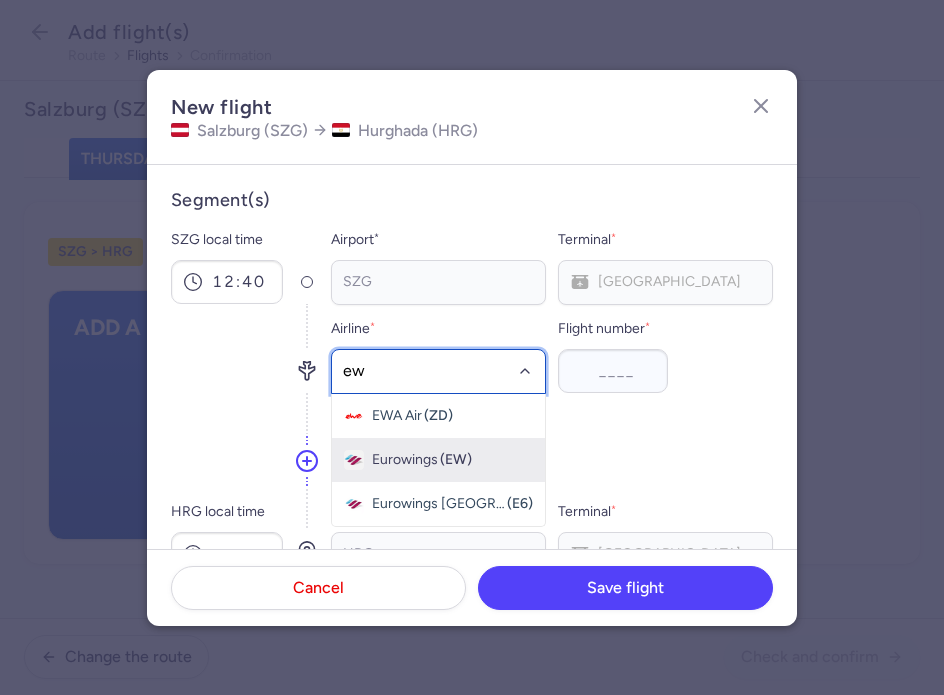 click on "Eurowings" at bounding box center [405, 460] 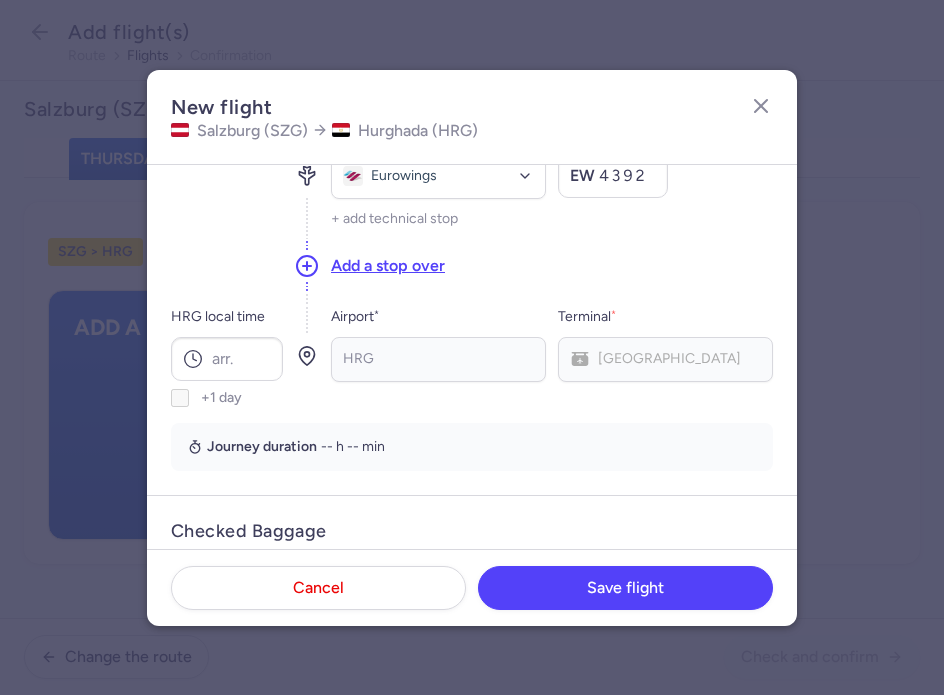 scroll, scrollTop: 228, scrollLeft: 0, axis: vertical 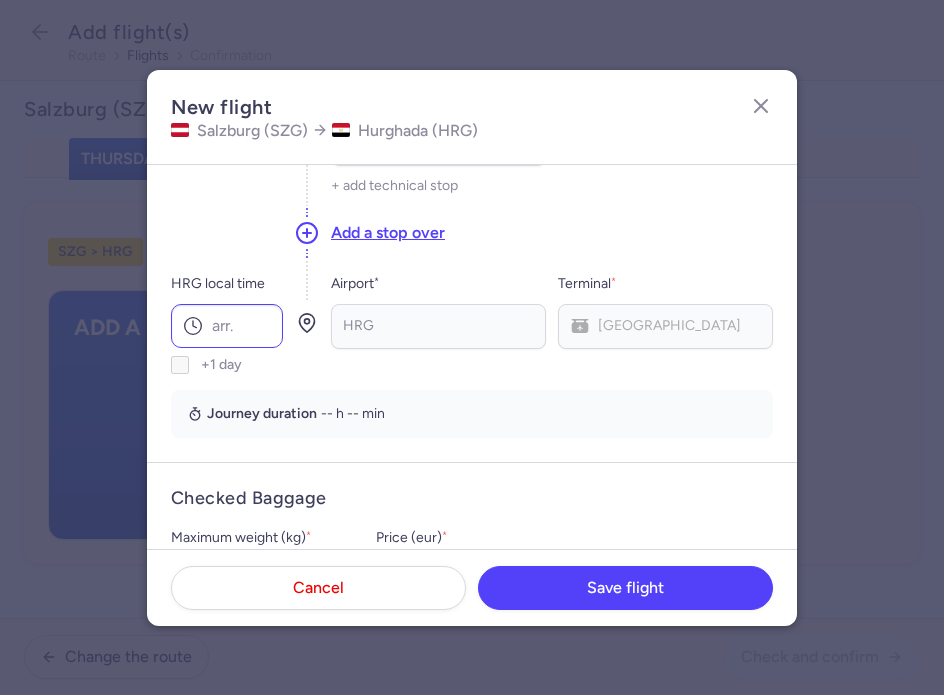 type on "4392" 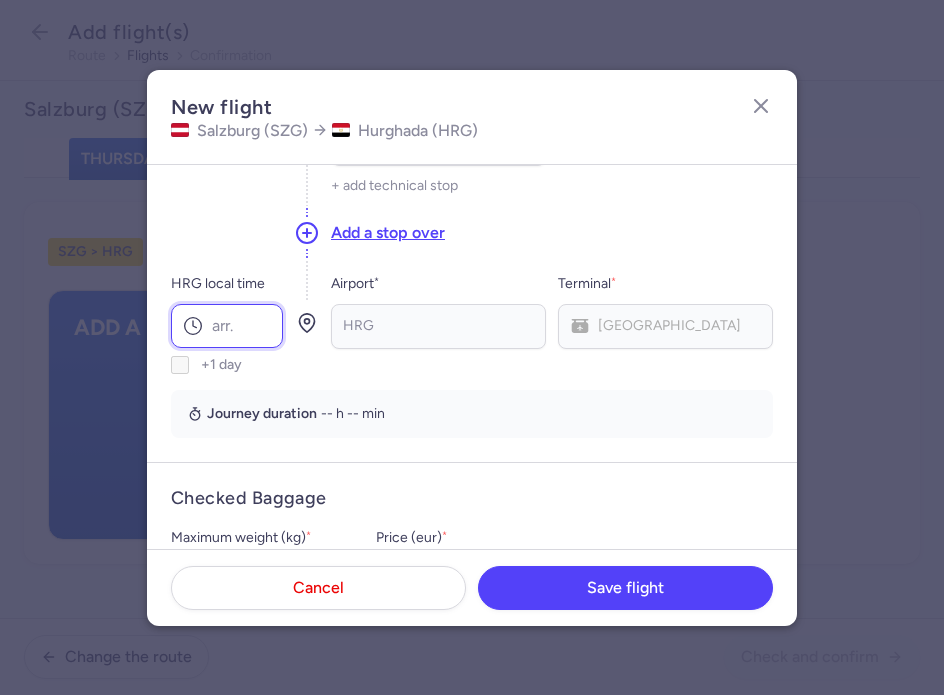 click on "HRG local time" at bounding box center [227, 326] 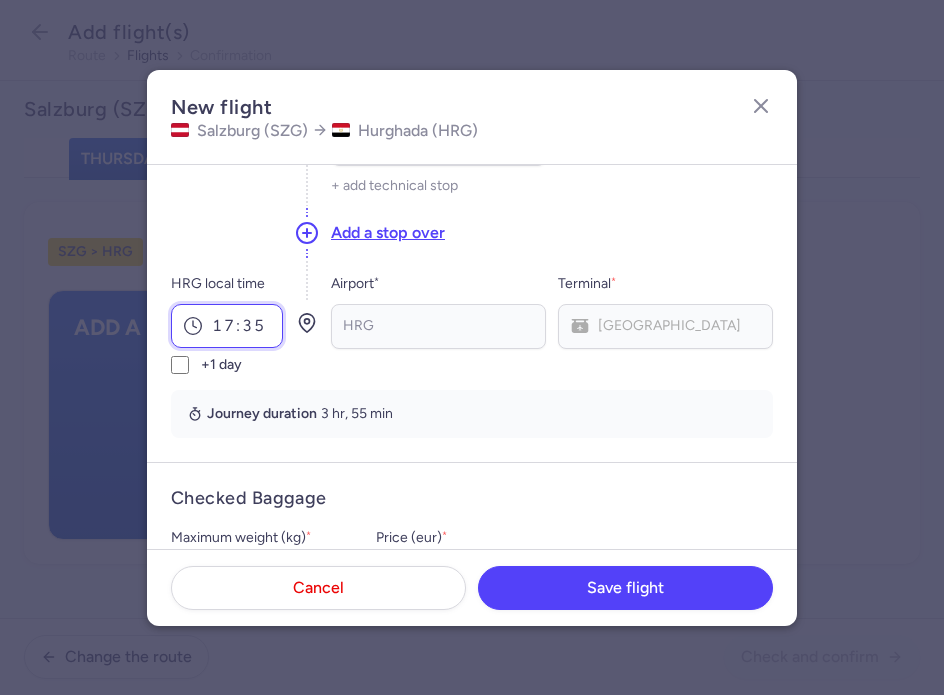type on "17:35" 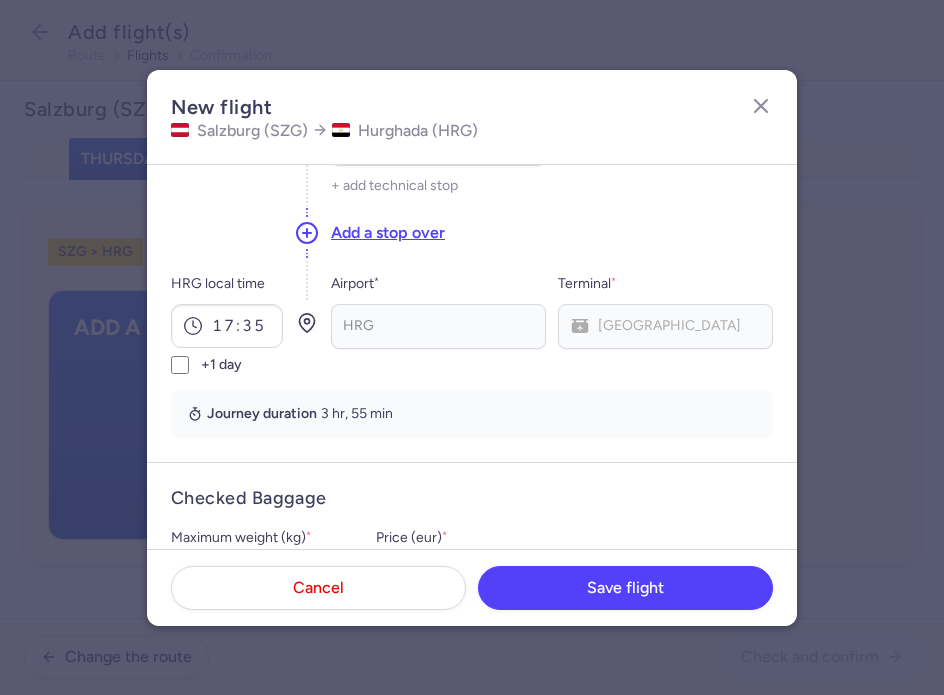 click on "Journey duration  3 hr, 55 min" at bounding box center (472, 414) 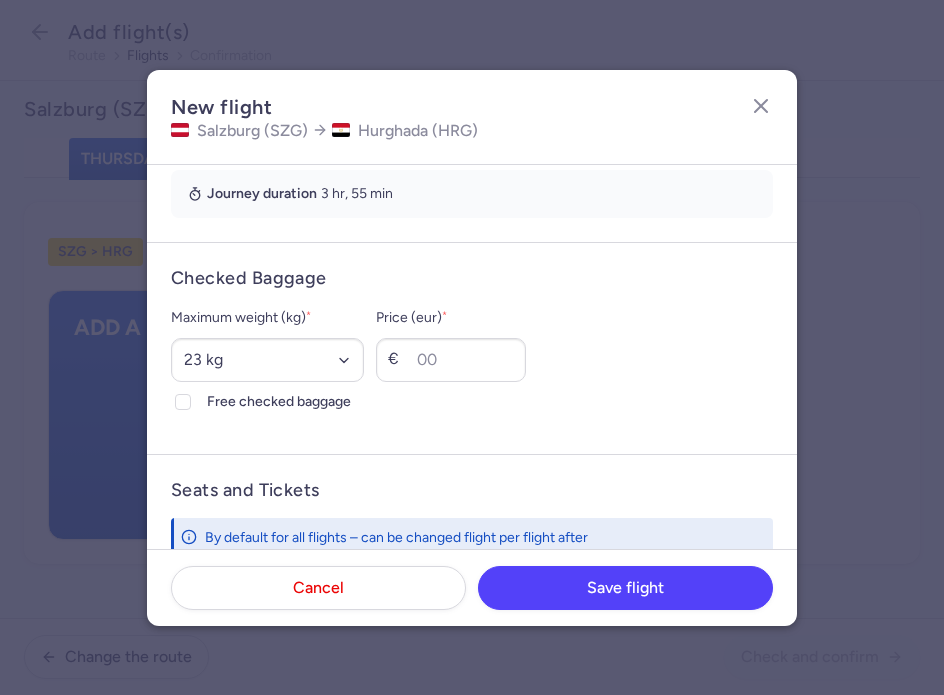 scroll, scrollTop: 456, scrollLeft: 0, axis: vertical 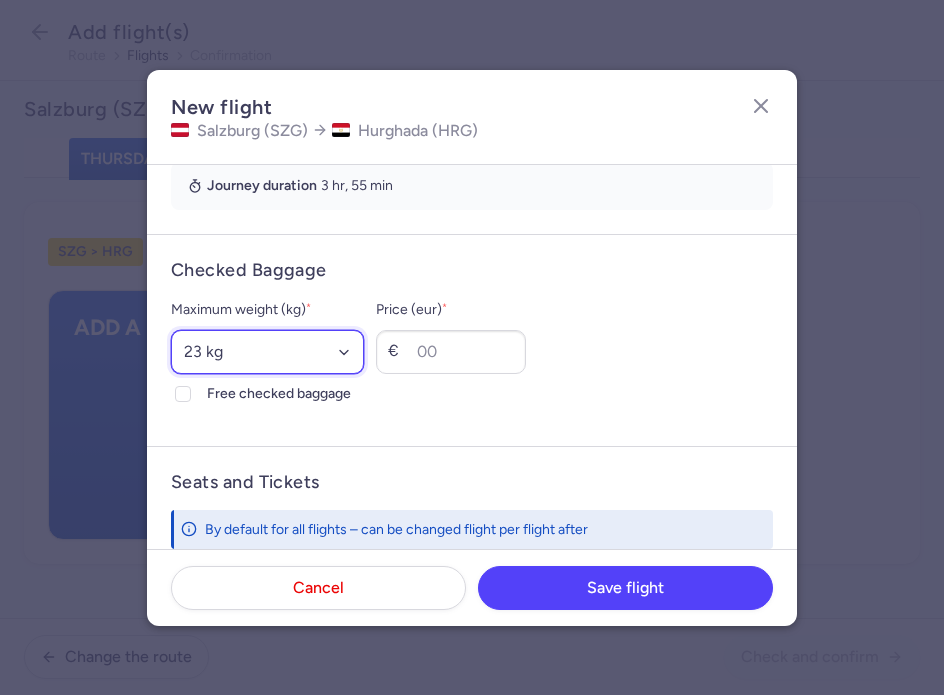 click on "Select an option 15 kg 16 kg 17 kg 18 kg 19 kg 20 kg 21 kg 22 kg 23 kg 24 kg 25 kg 26 kg 27 kg 28 kg 29 kg 30 kg 31 kg 32 kg 33 kg 34 kg 35 kg" at bounding box center (267, 352) 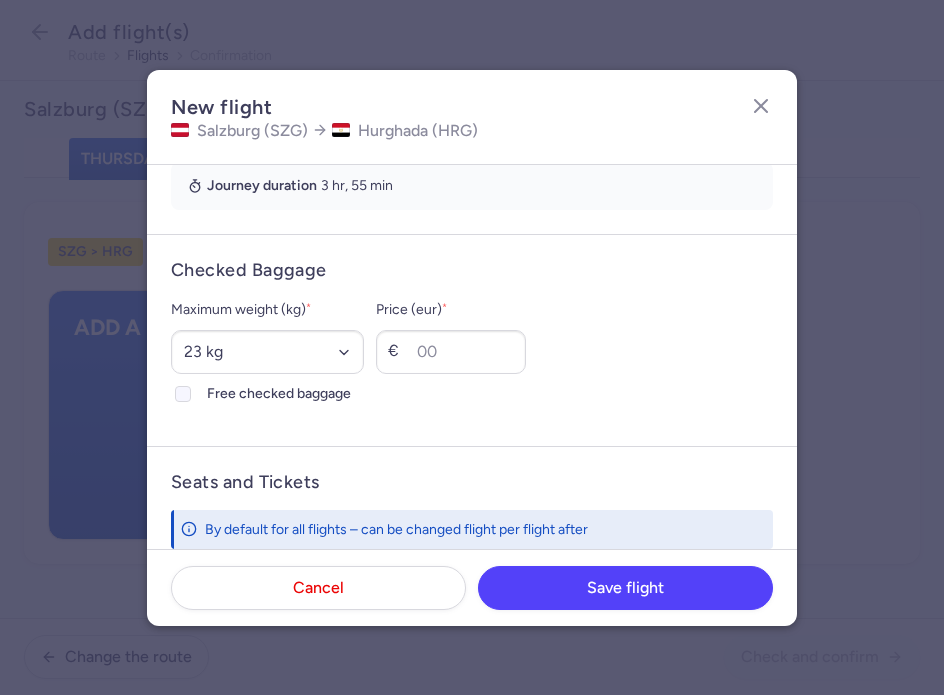 click on "Free checked baggage" at bounding box center [183, 394] 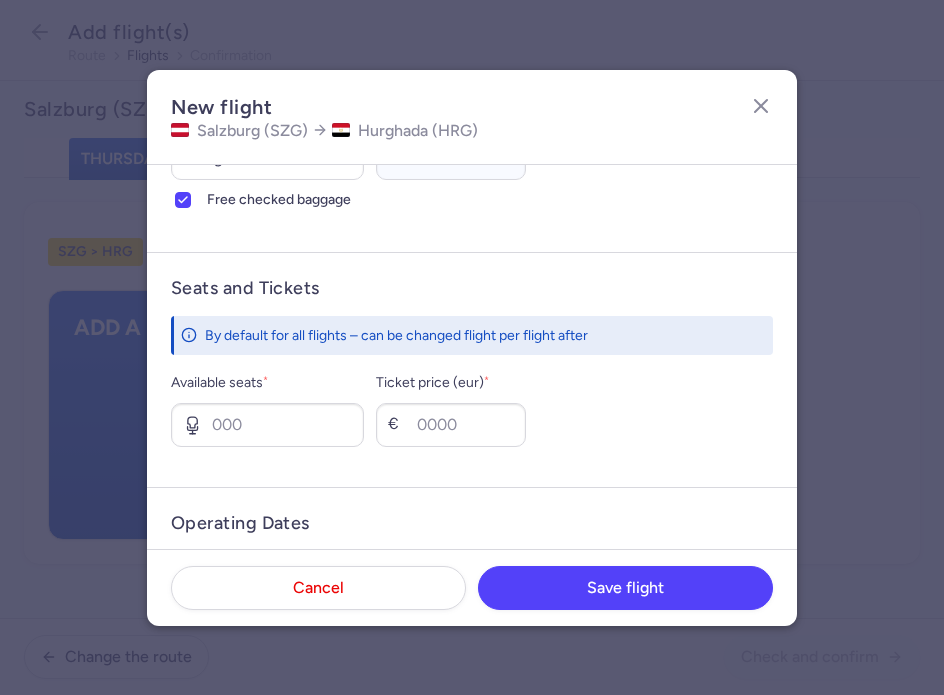 scroll, scrollTop: 684, scrollLeft: 0, axis: vertical 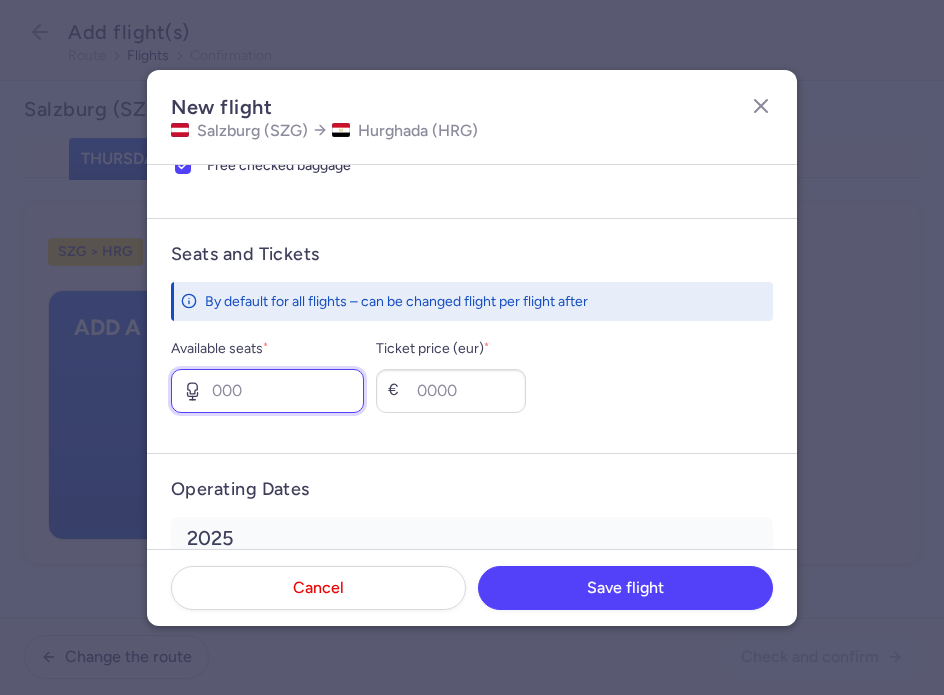click on "Available seats  *" at bounding box center [267, 391] 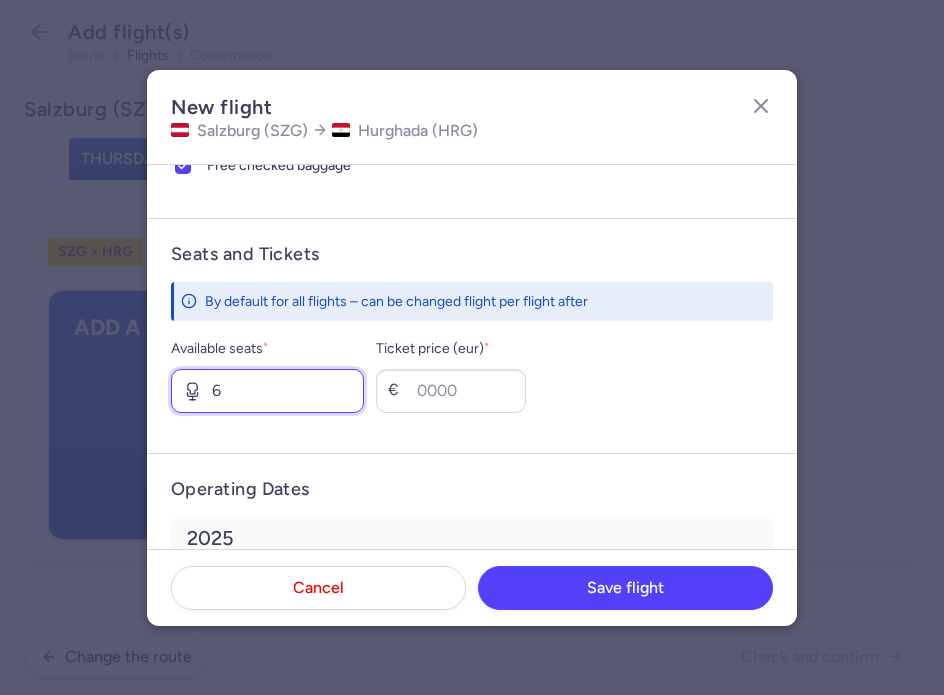 type on "6" 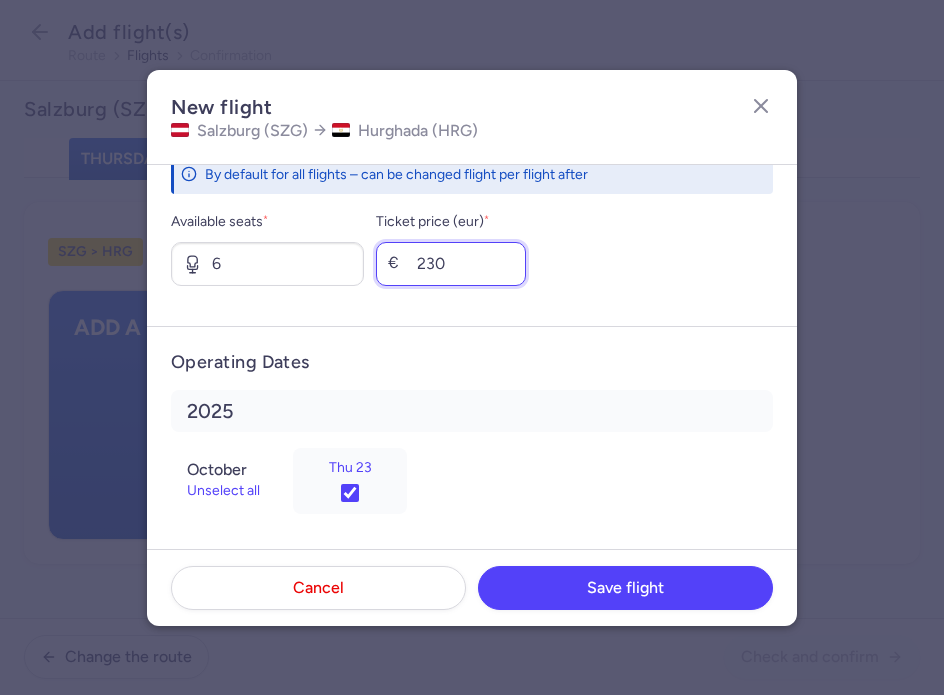 scroll, scrollTop: 816, scrollLeft: 0, axis: vertical 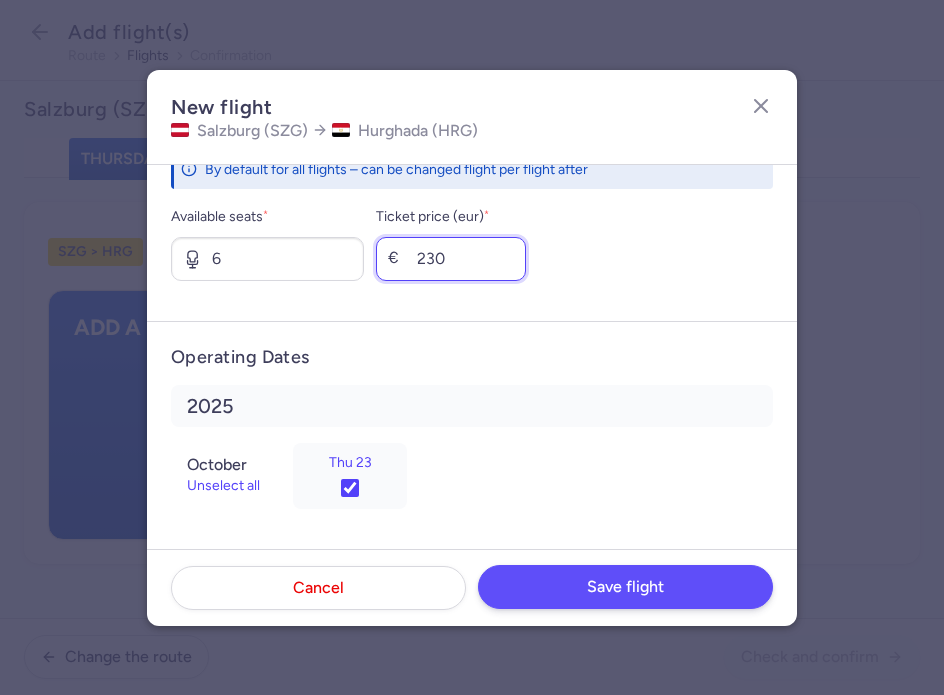 type on "230" 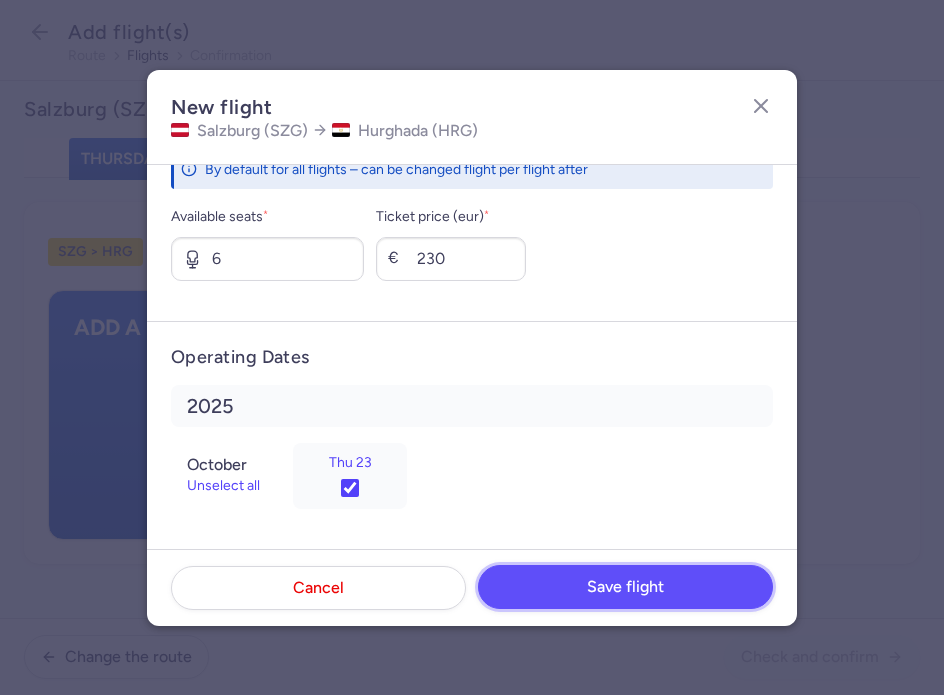 click on "Save flight" at bounding box center (625, 587) 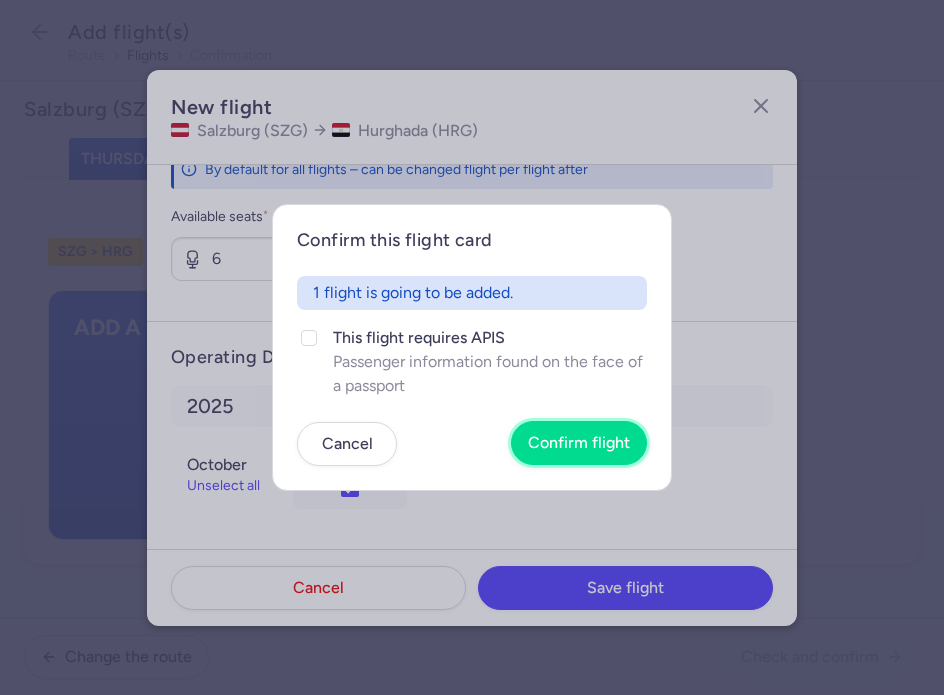 click on "Confirm flight" at bounding box center (579, 443) 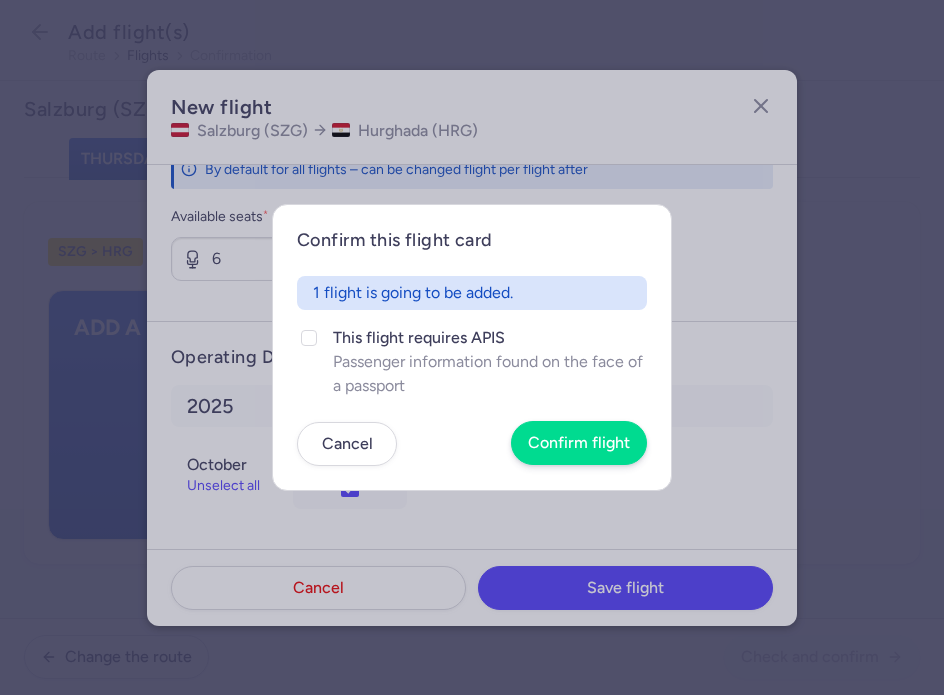 scroll, scrollTop: 816, scrollLeft: 0, axis: vertical 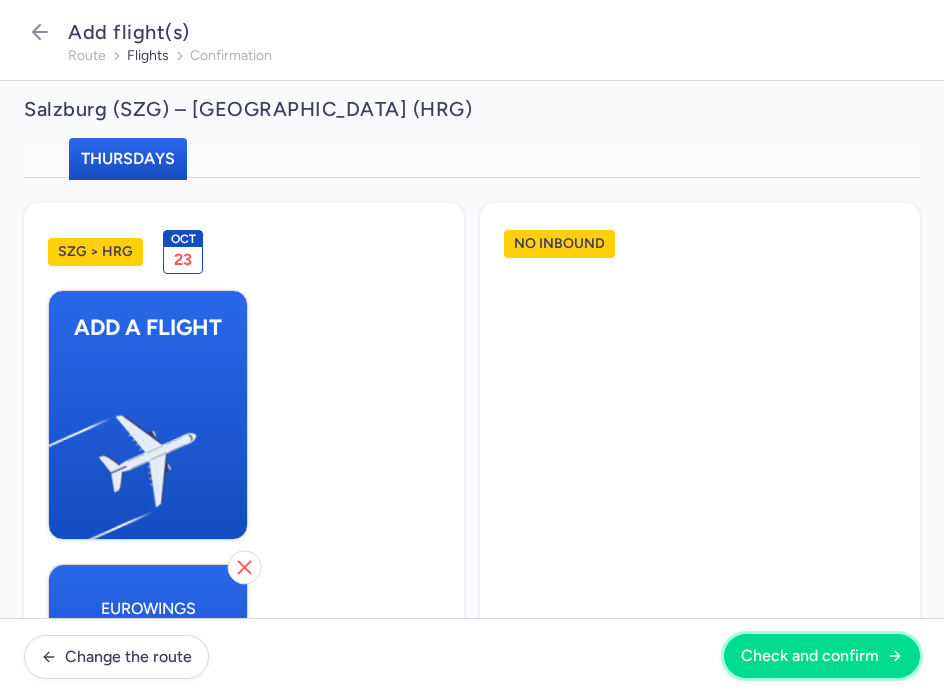 click on "Check and confirm" at bounding box center (810, 656) 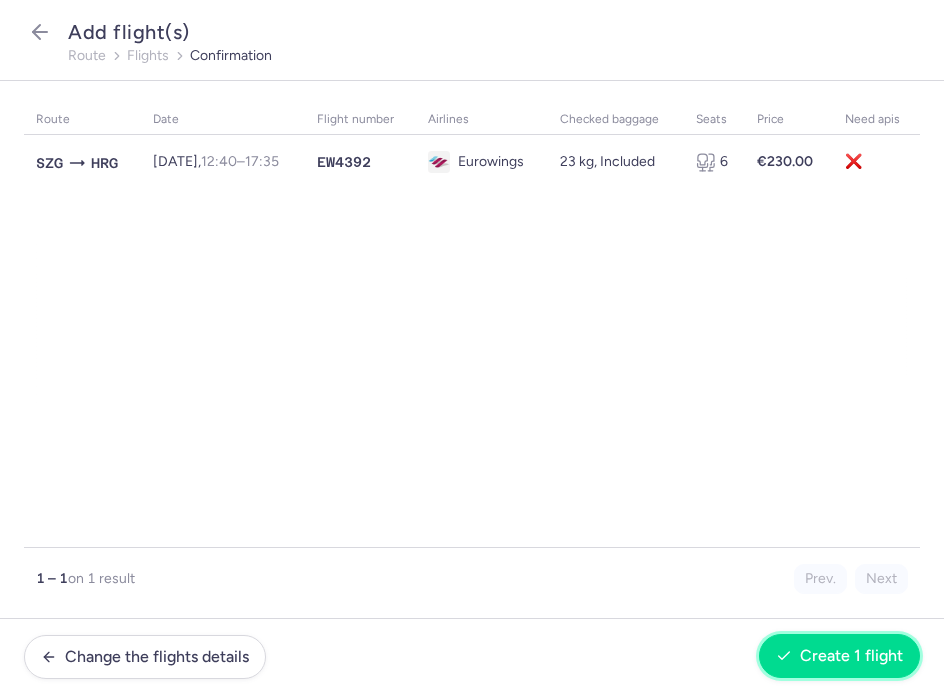 click on "Create 1 flight" at bounding box center (851, 656) 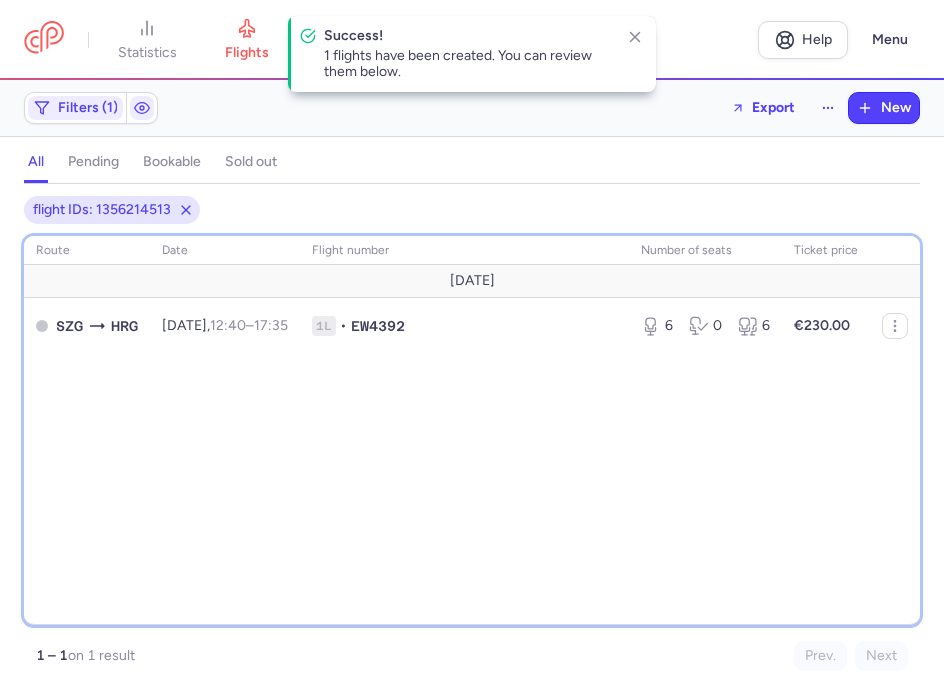 click on "route date Flight number number of seats Ticket price [DATE]  SZG  HRG [DATE]  12:40  –  17:35  +0 1L • EW4392 6 0 6 €230.00" at bounding box center (472, 430) 